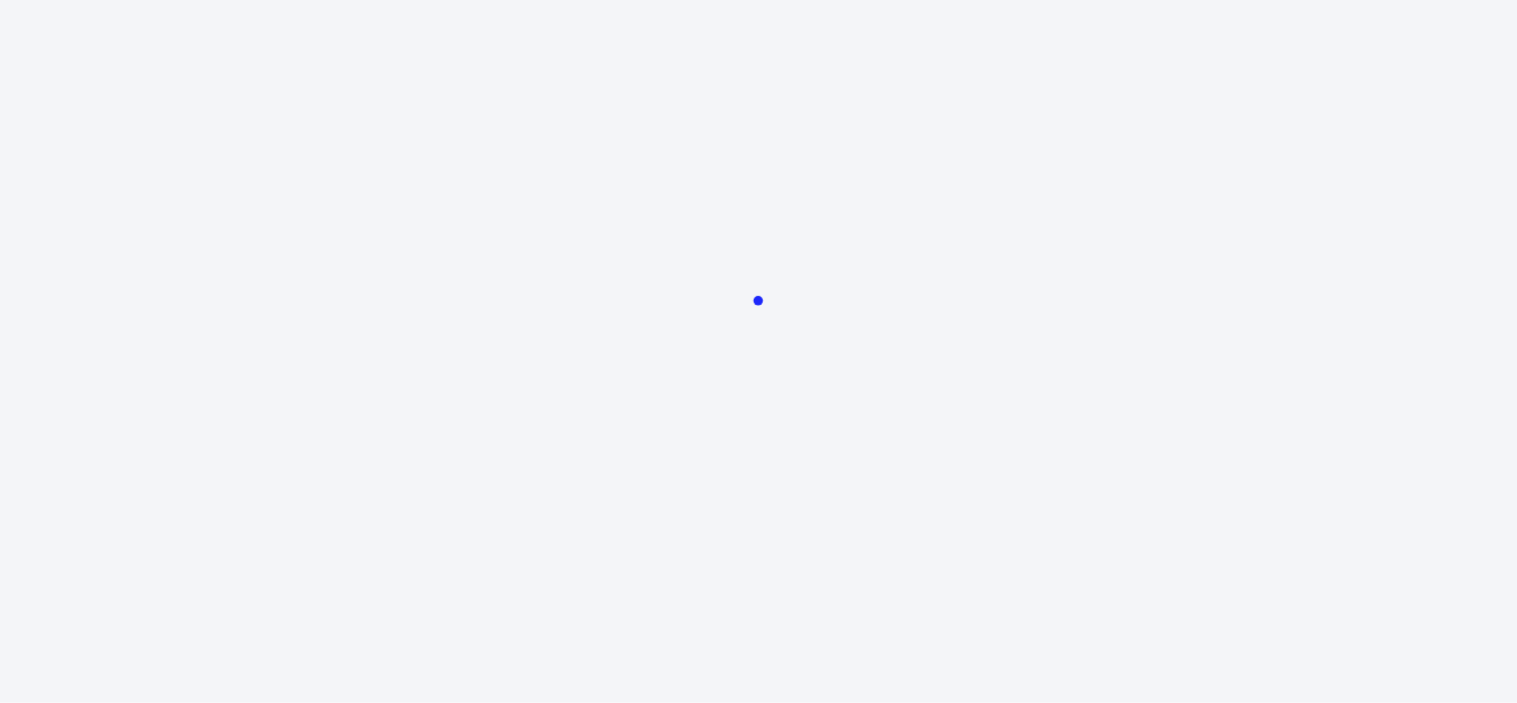 scroll, scrollTop: 0, scrollLeft: 0, axis: both 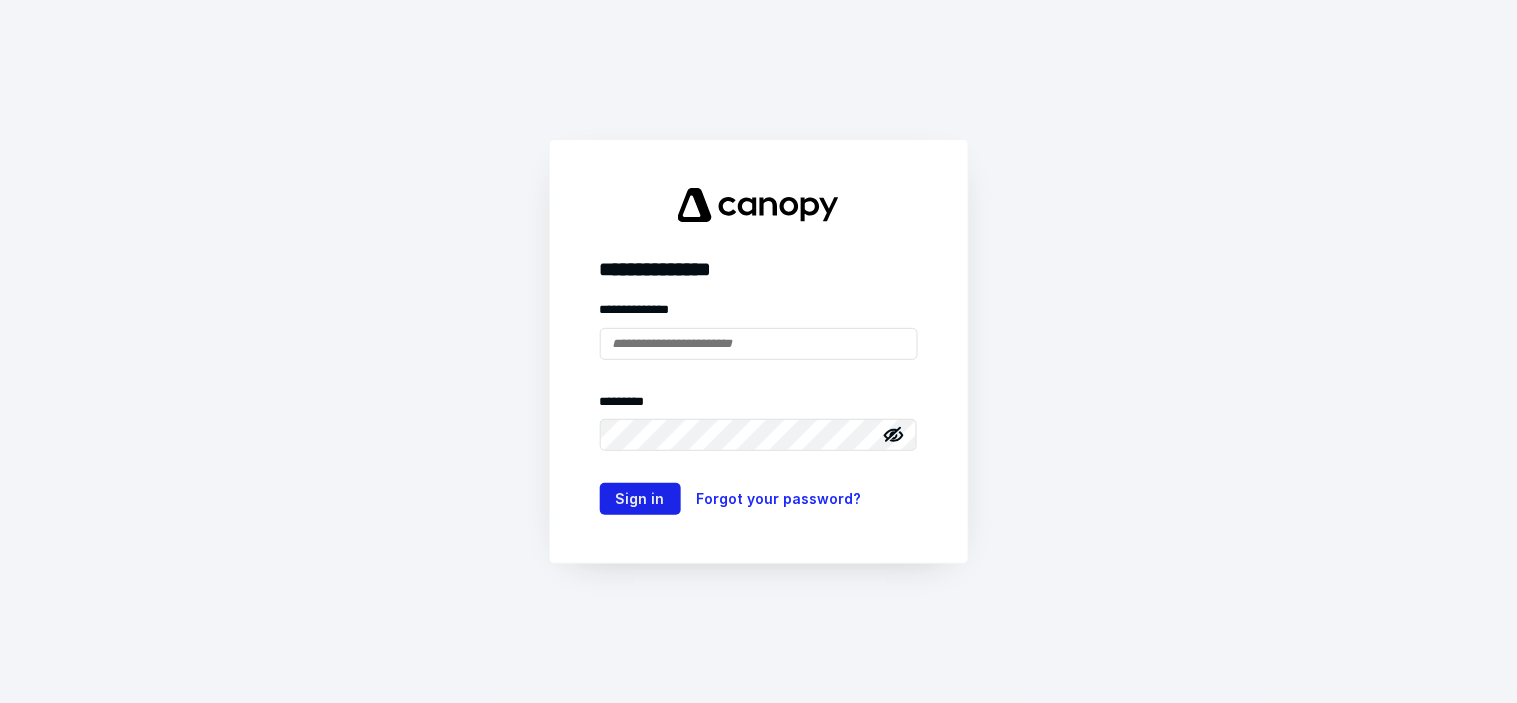 type on "**********" 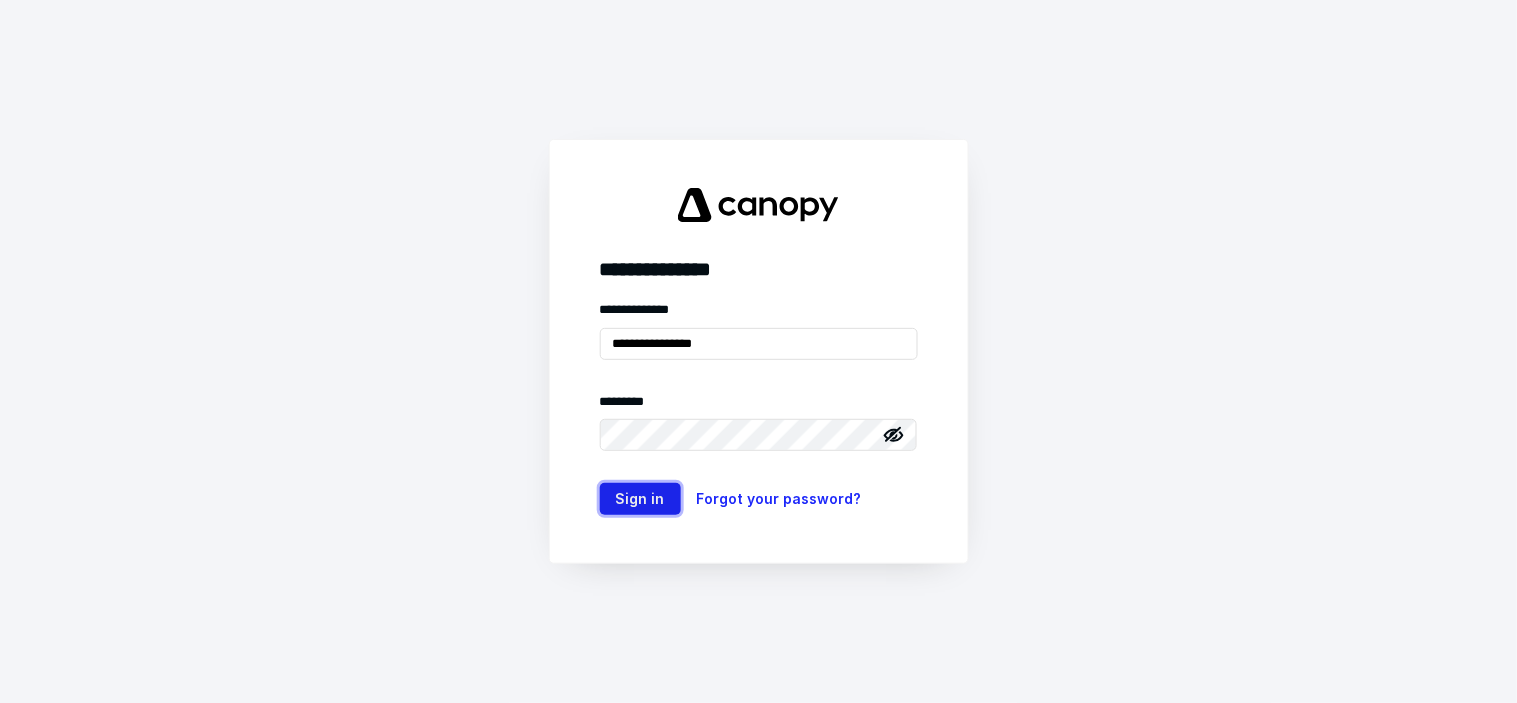 click on "Sign in" at bounding box center [640, 499] 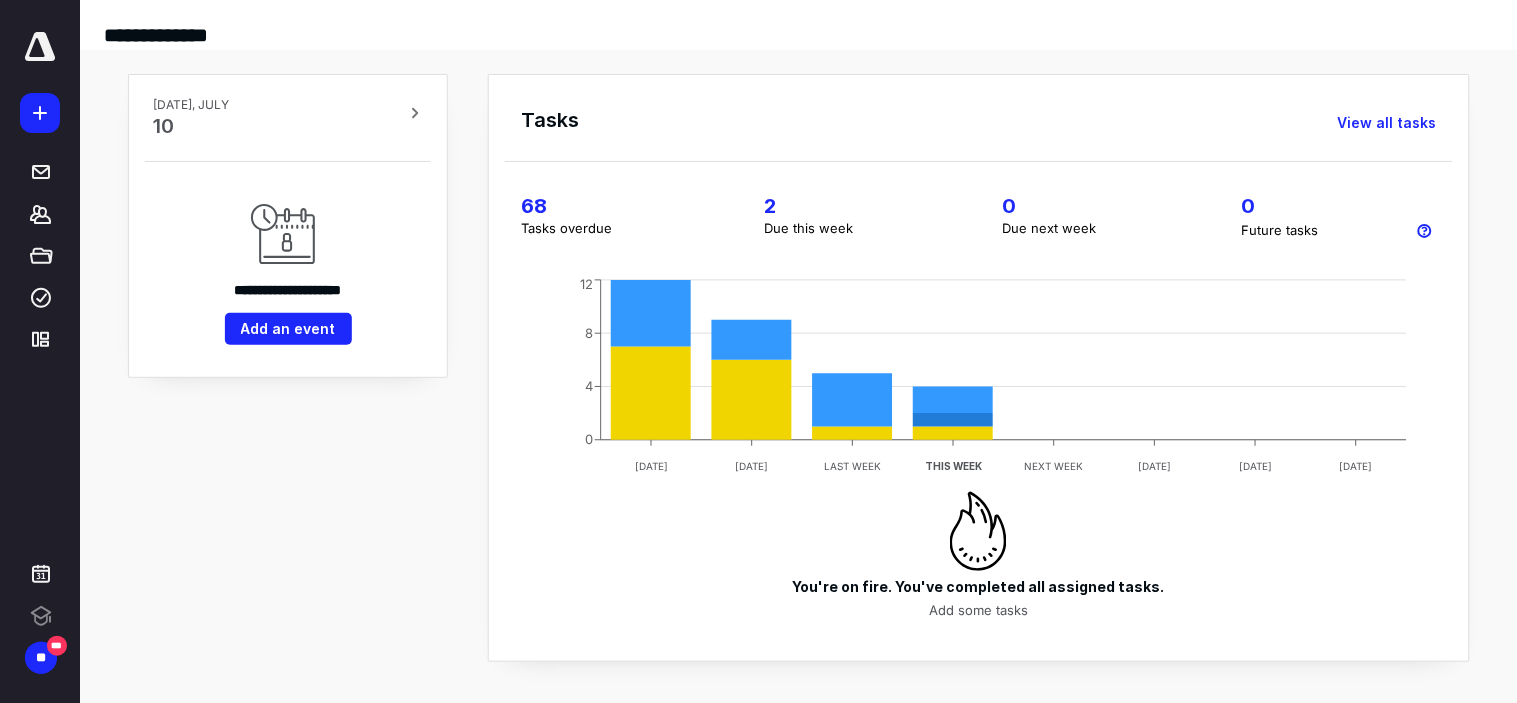 scroll, scrollTop: 0, scrollLeft: 0, axis: both 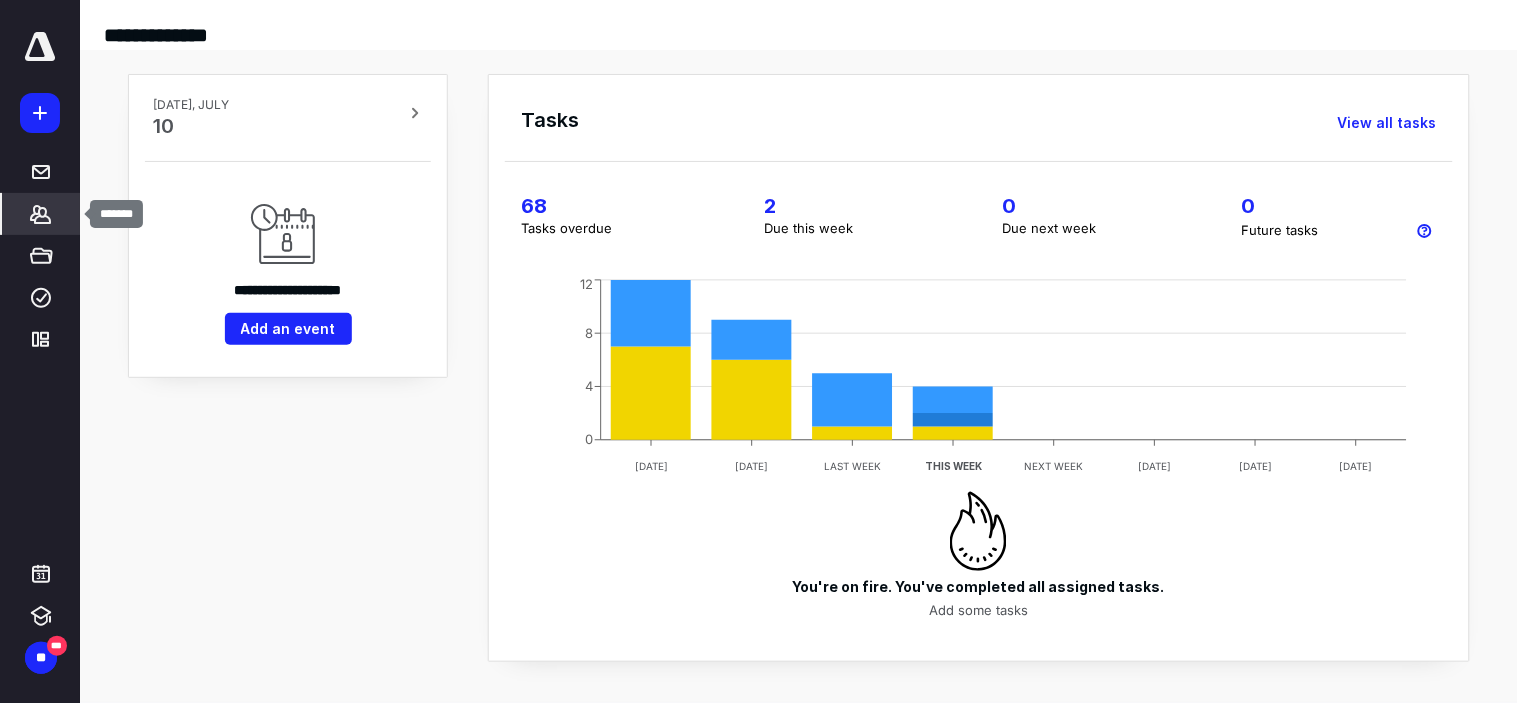 click on "*******" at bounding box center (41, 214) 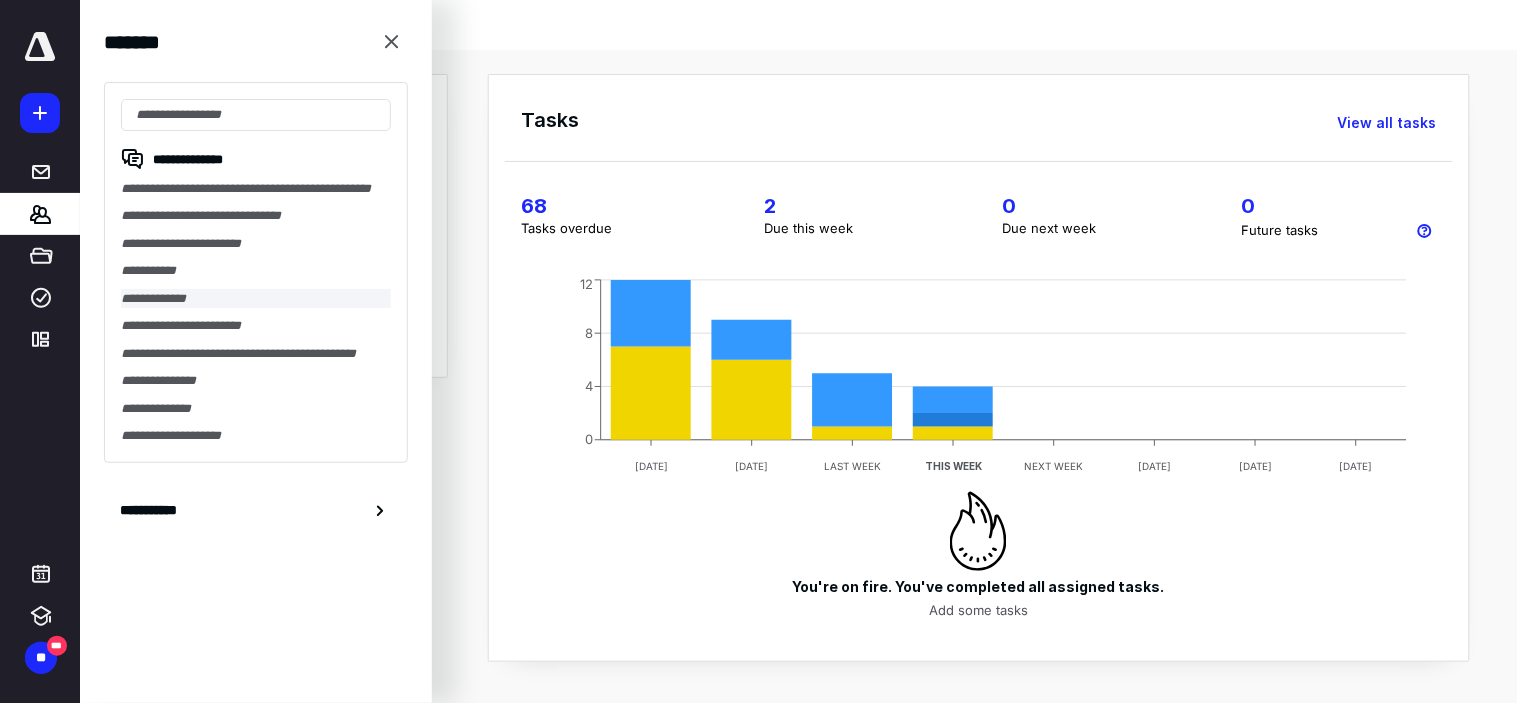 click on "**********" at bounding box center (256, 298) 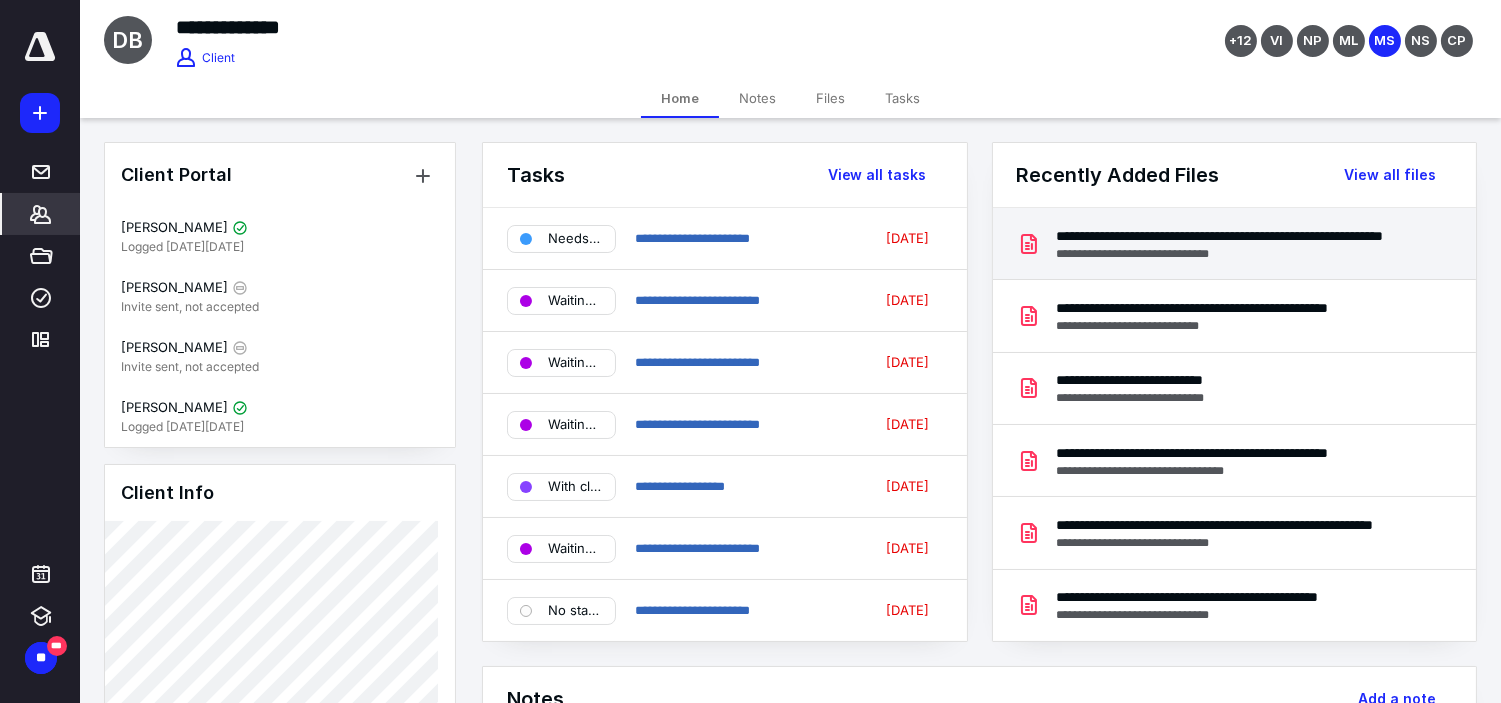 click on "**********" at bounding box center (1231, 236) 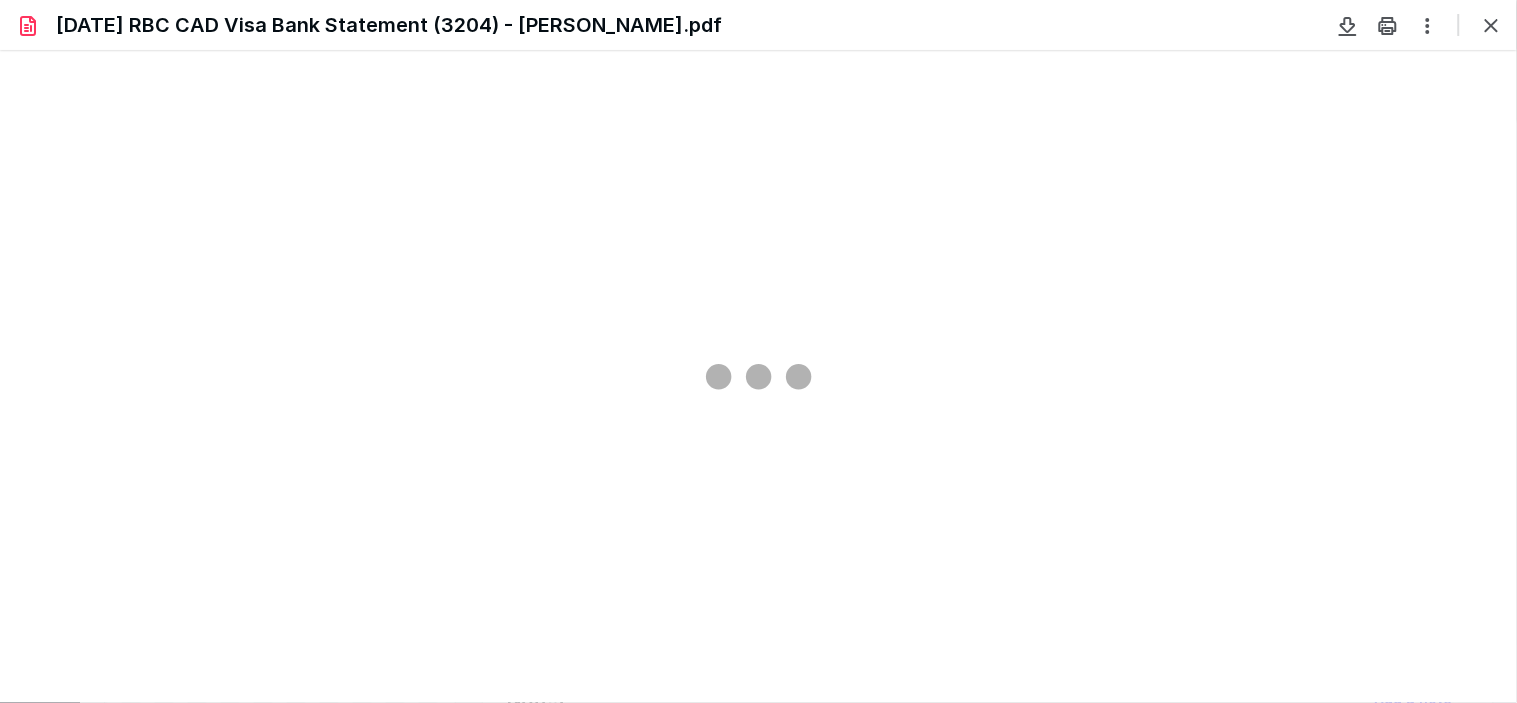 scroll, scrollTop: 0, scrollLeft: 0, axis: both 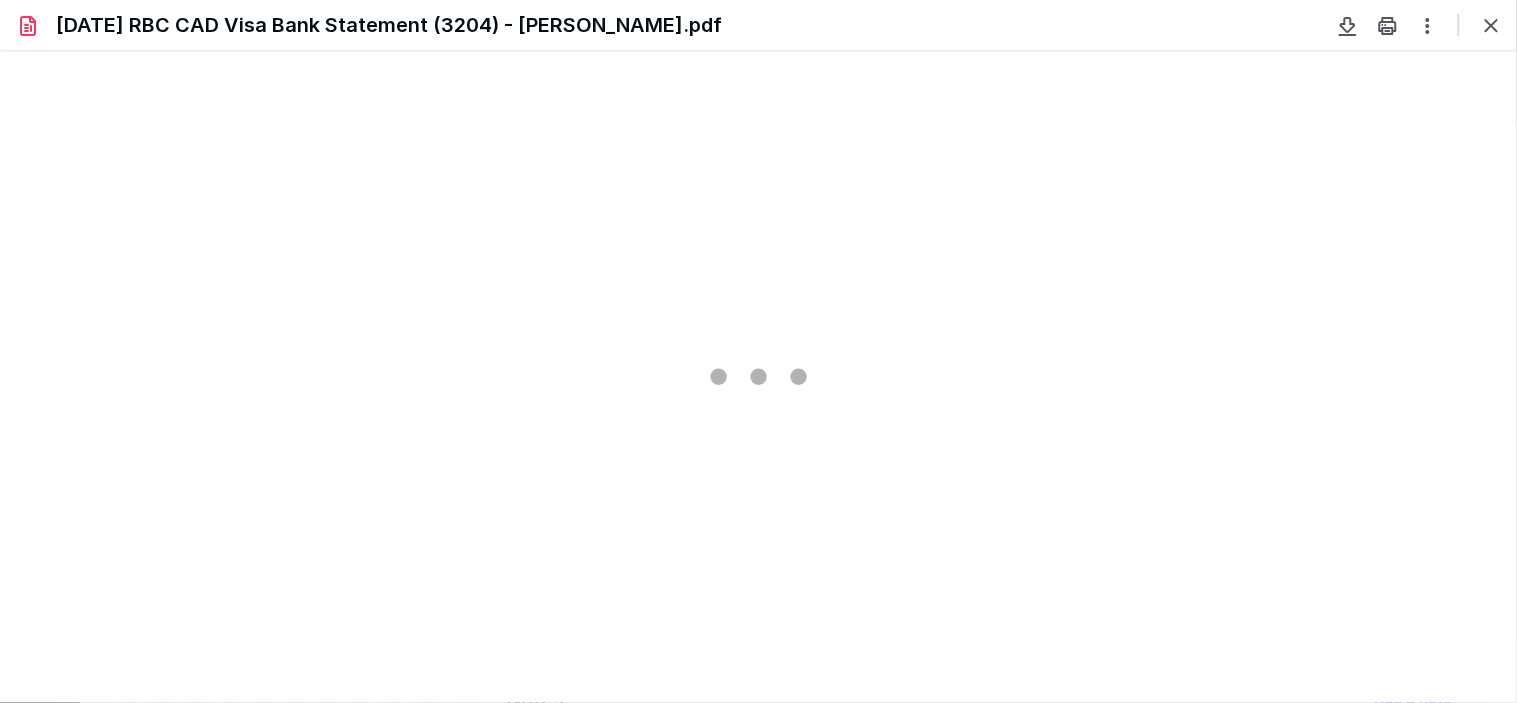 type on "78" 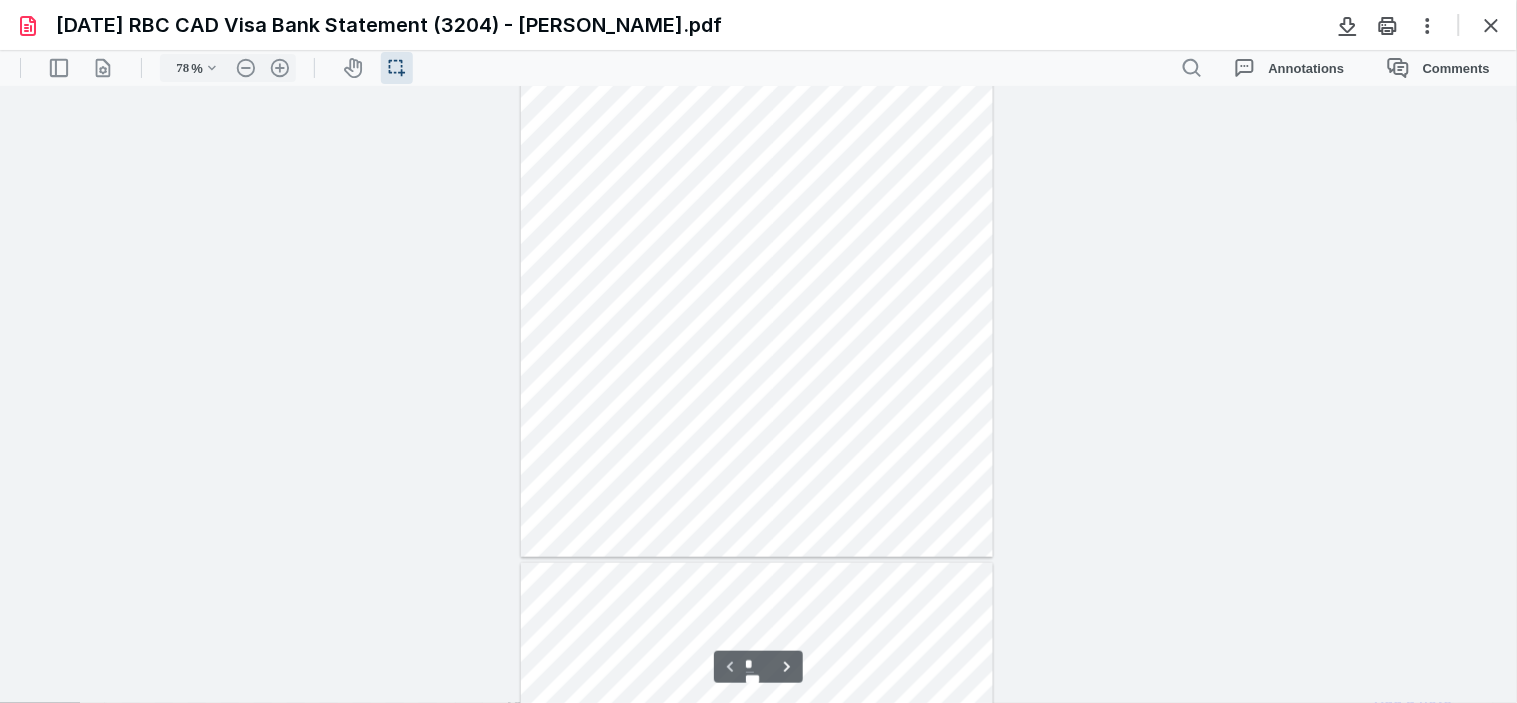 scroll, scrollTop: 261, scrollLeft: 0, axis: vertical 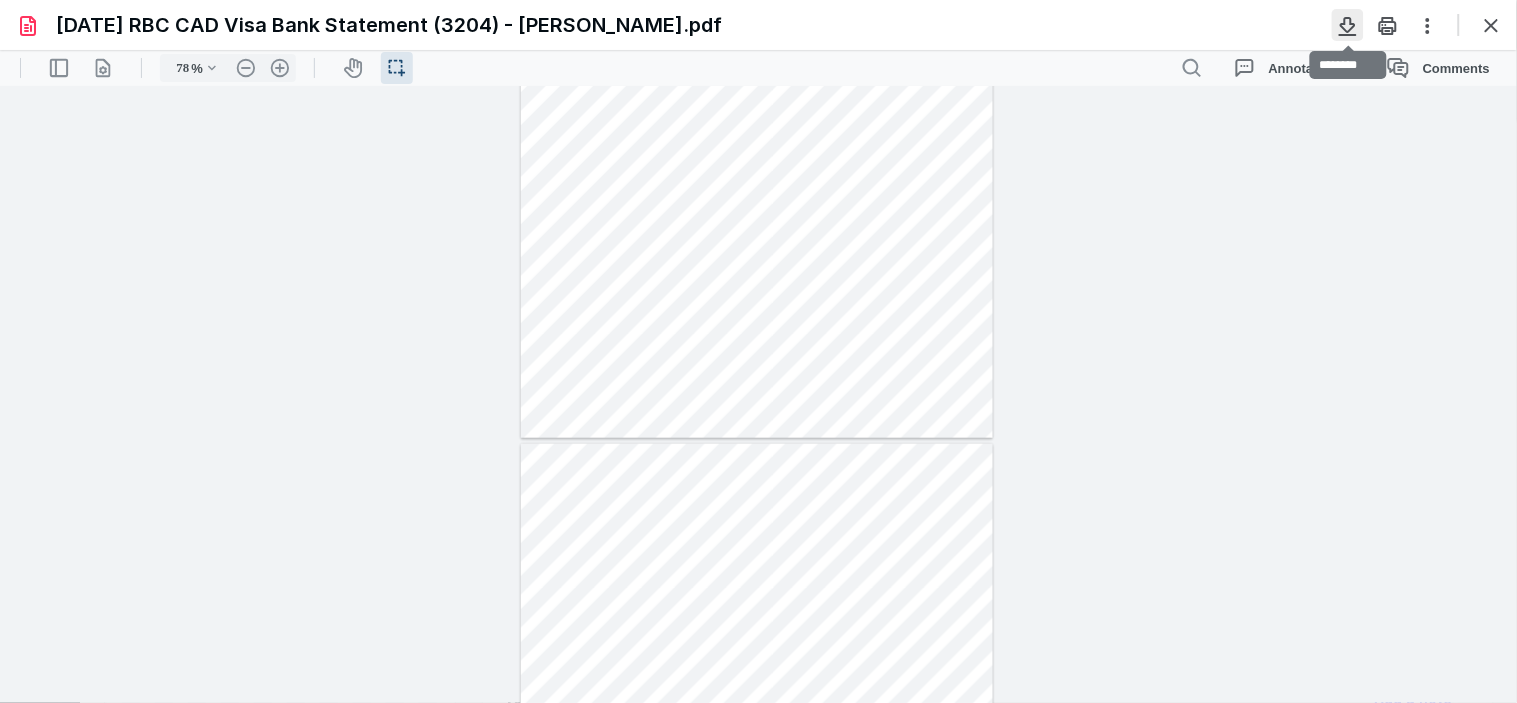 click at bounding box center [1348, 25] 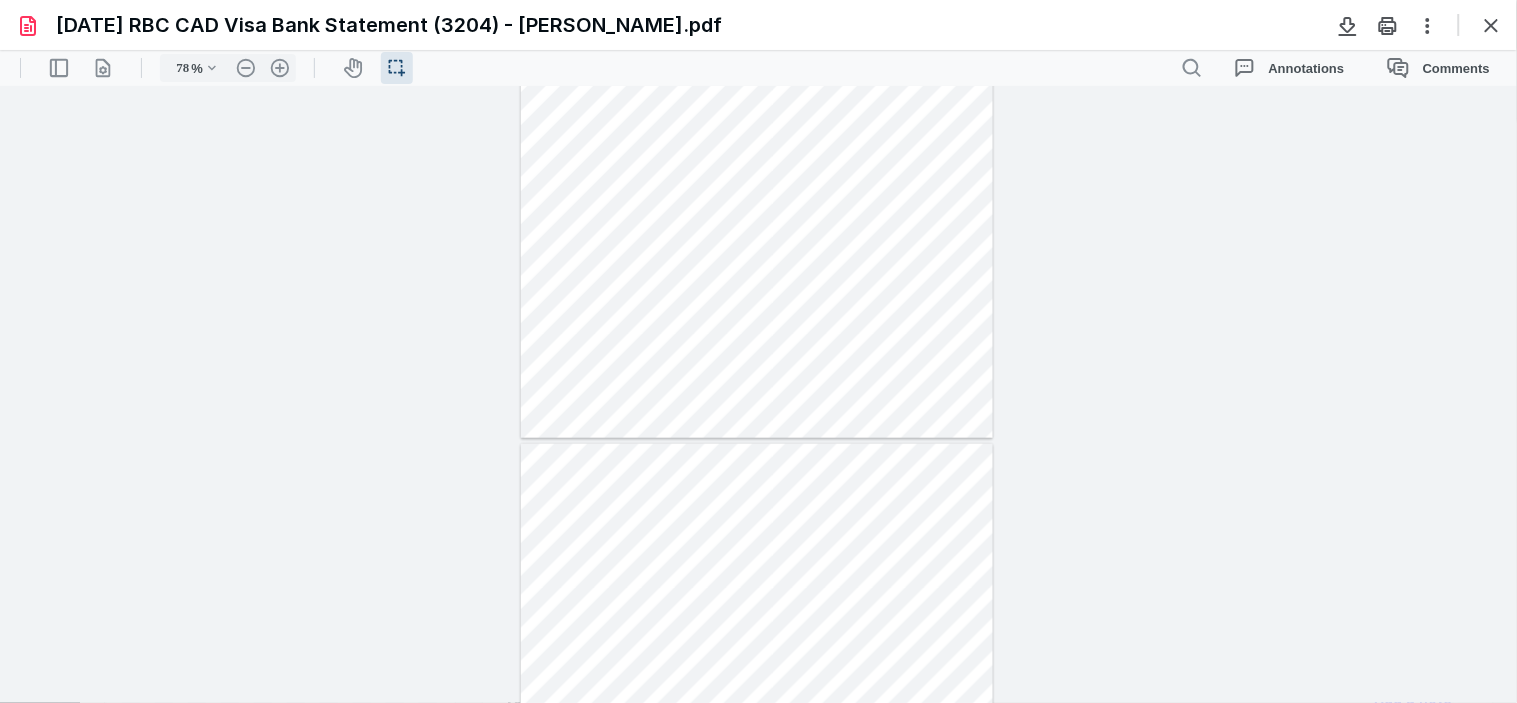 click on "**********" at bounding box center [759, 393] 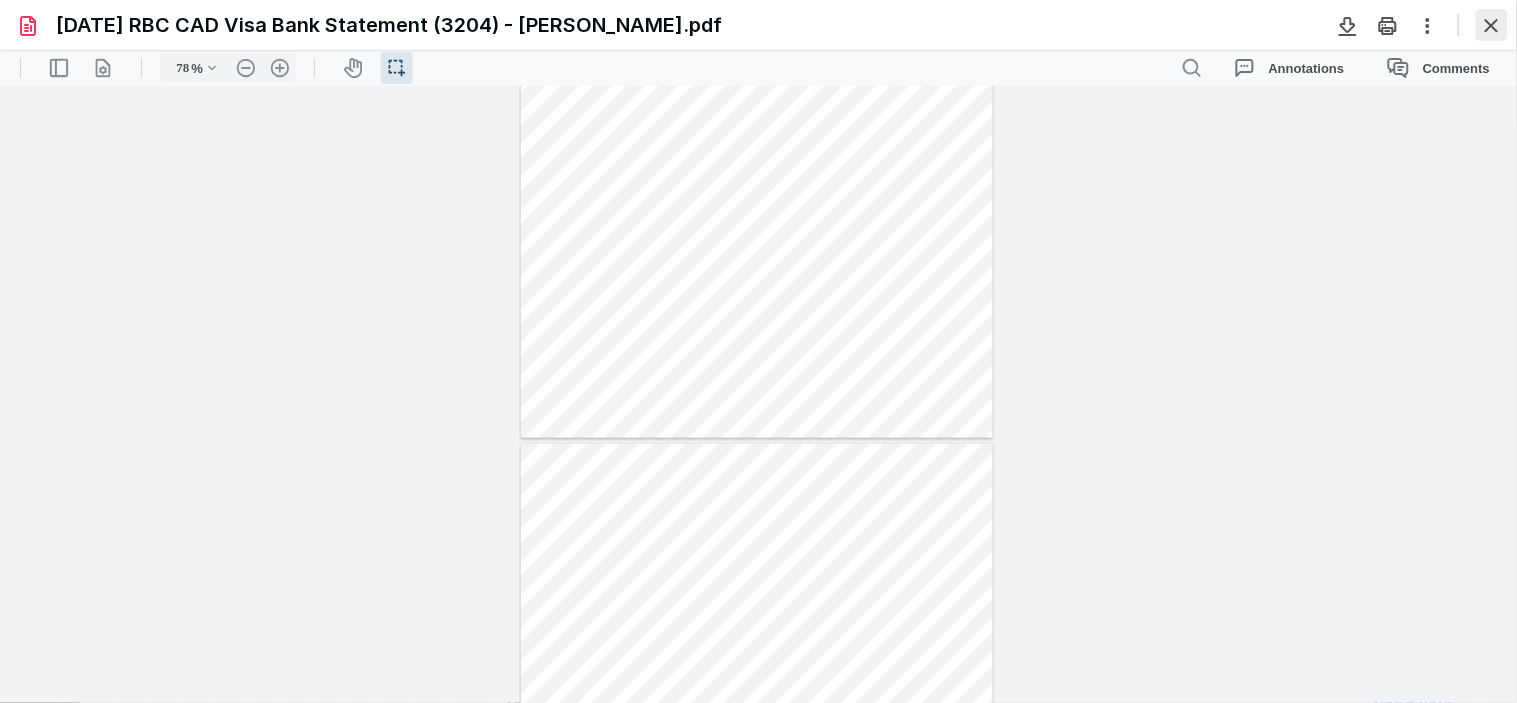 click at bounding box center (1492, 25) 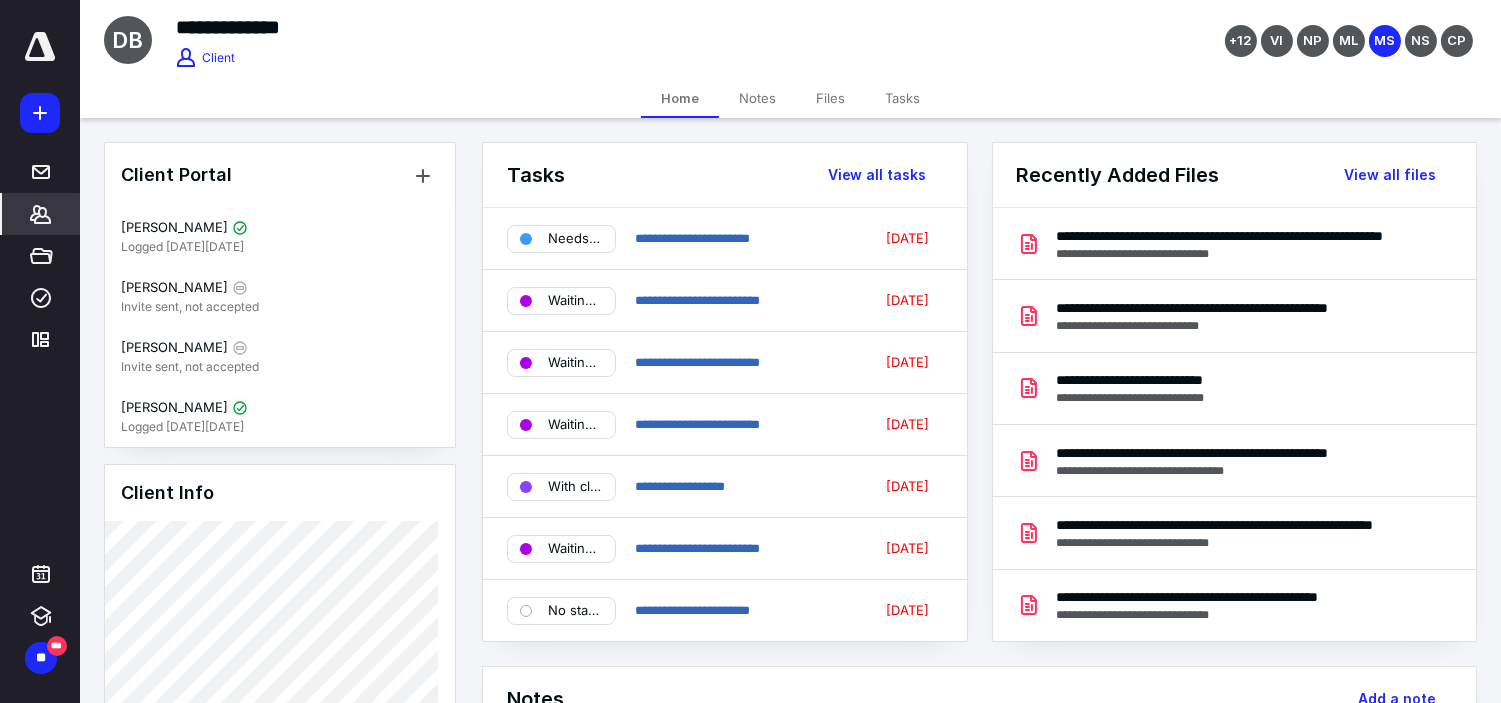 click on "Files" at bounding box center (830, 98) 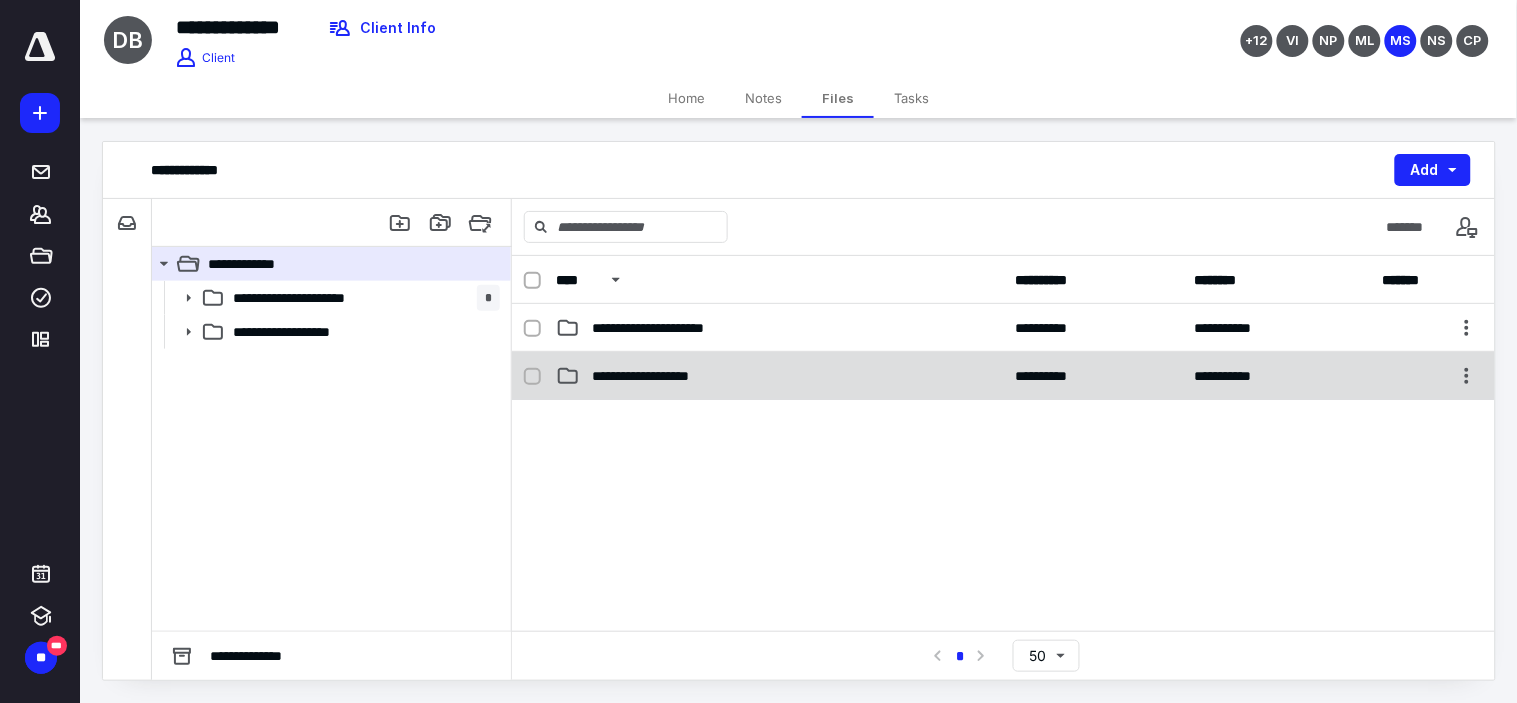 click on "**********" at bounding box center [1003, 376] 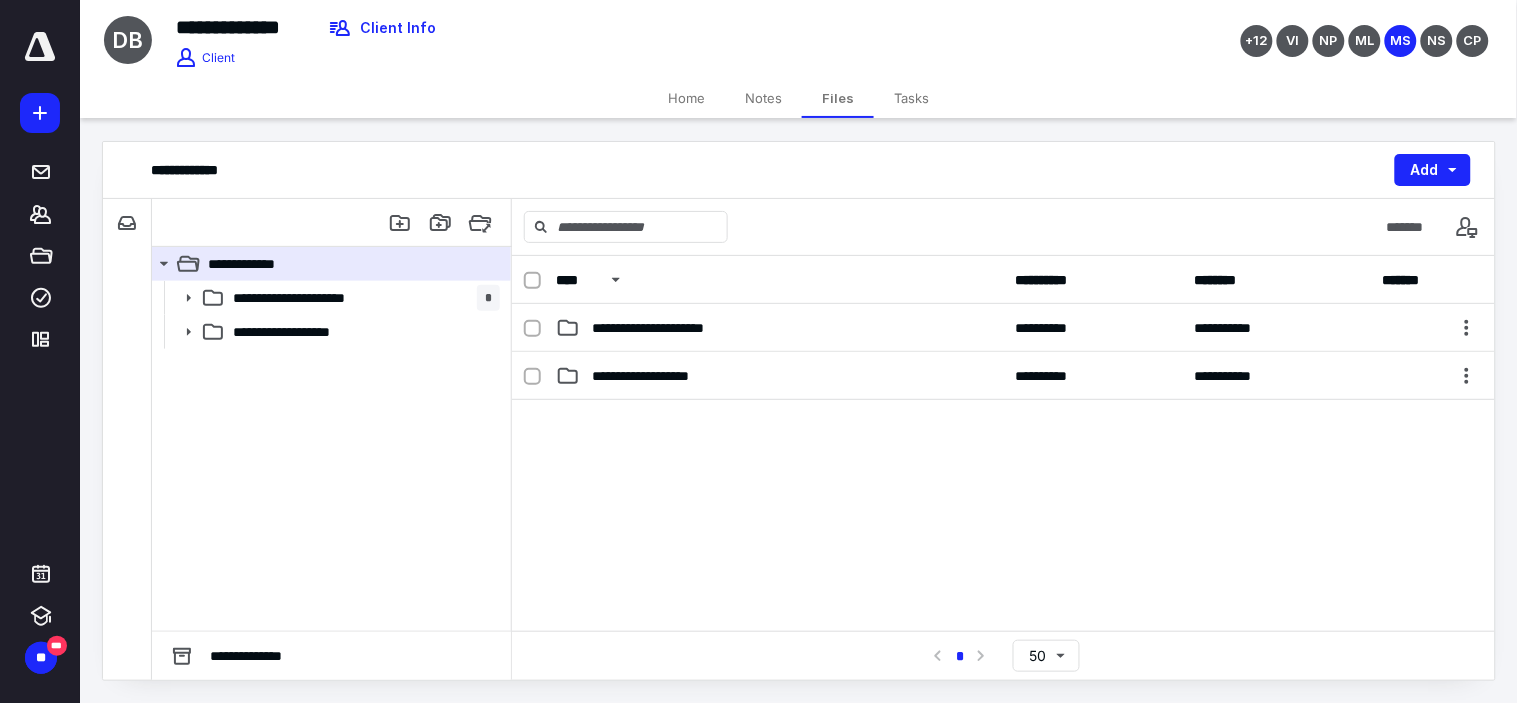 click on "**********" at bounding box center (1003, 376) 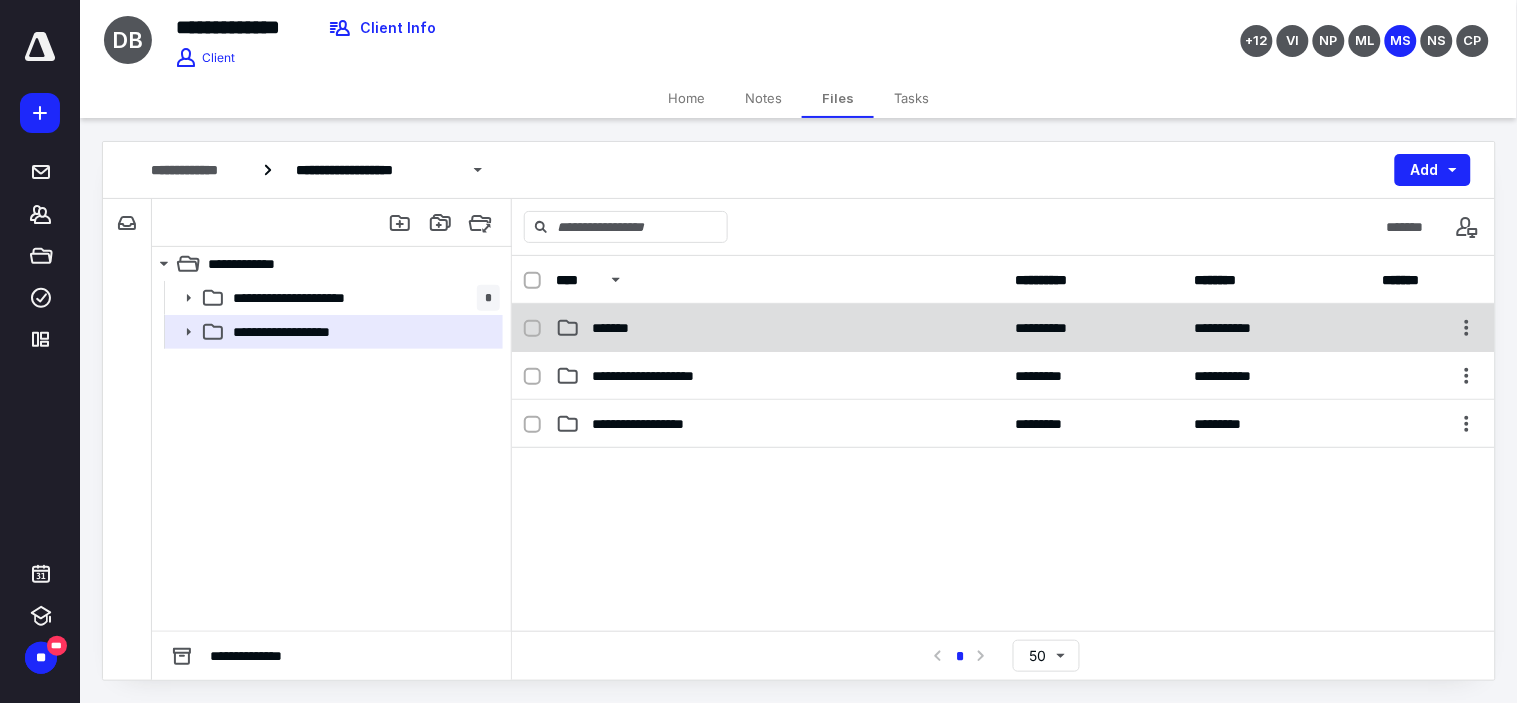 click on "**********" at bounding box center [1003, 328] 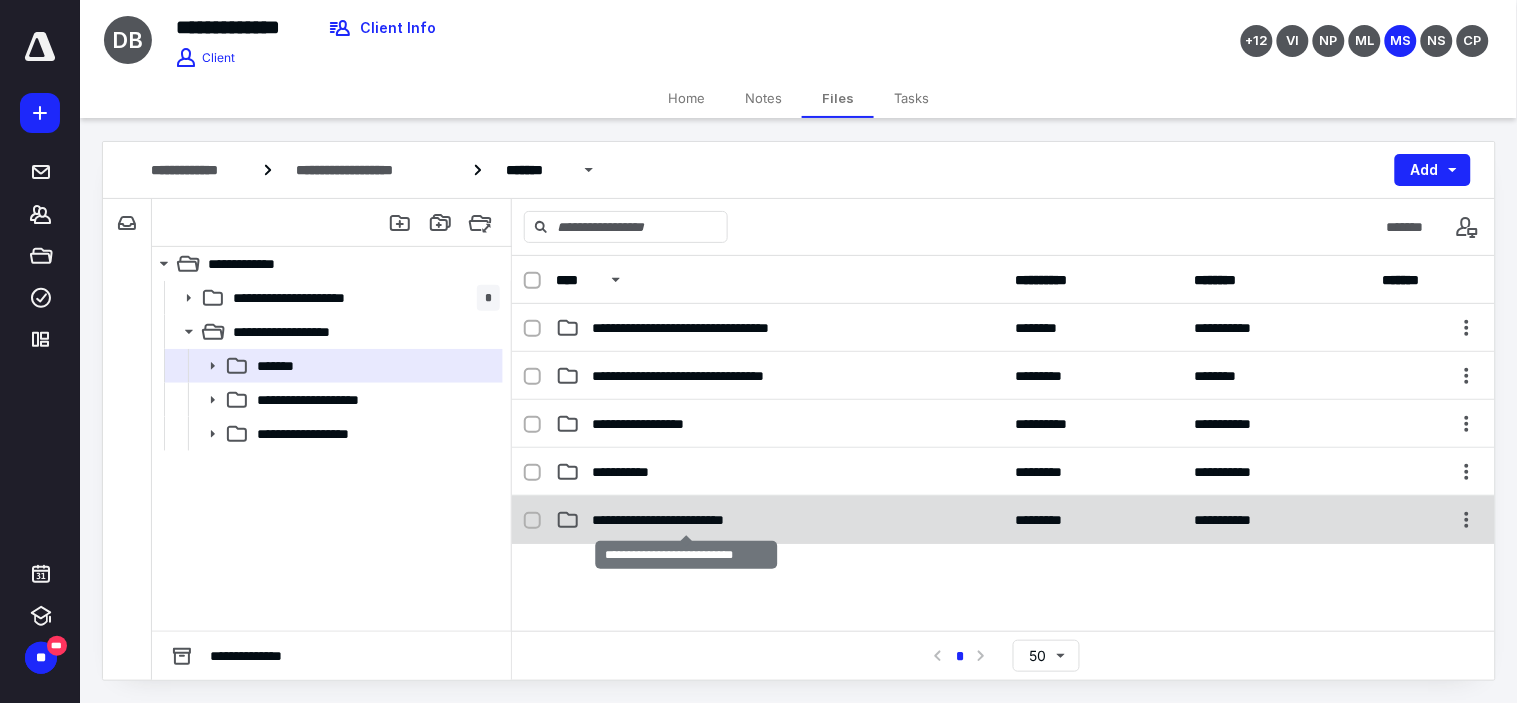 click on "**********" at bounding box center (686, 520) 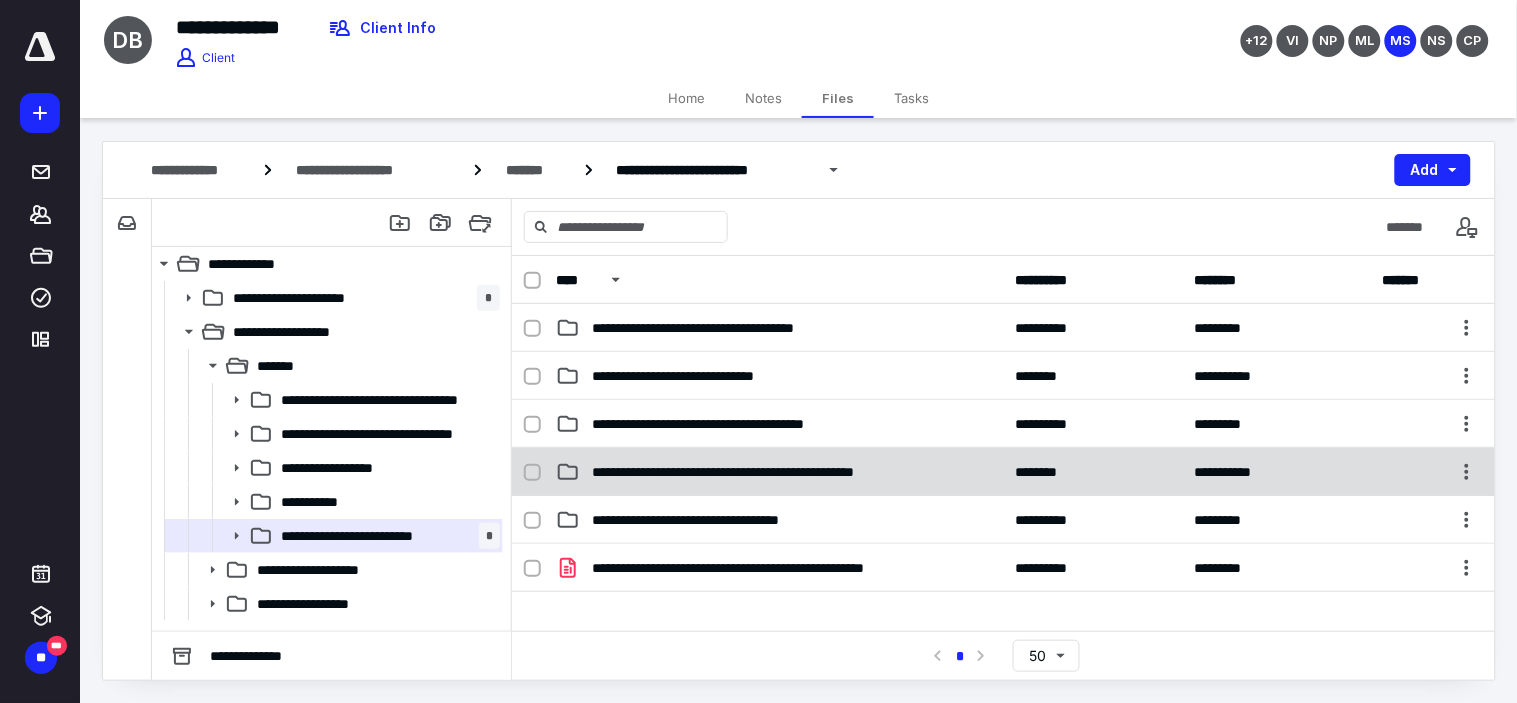 click on "**********" at bounding box center (1003, 472) 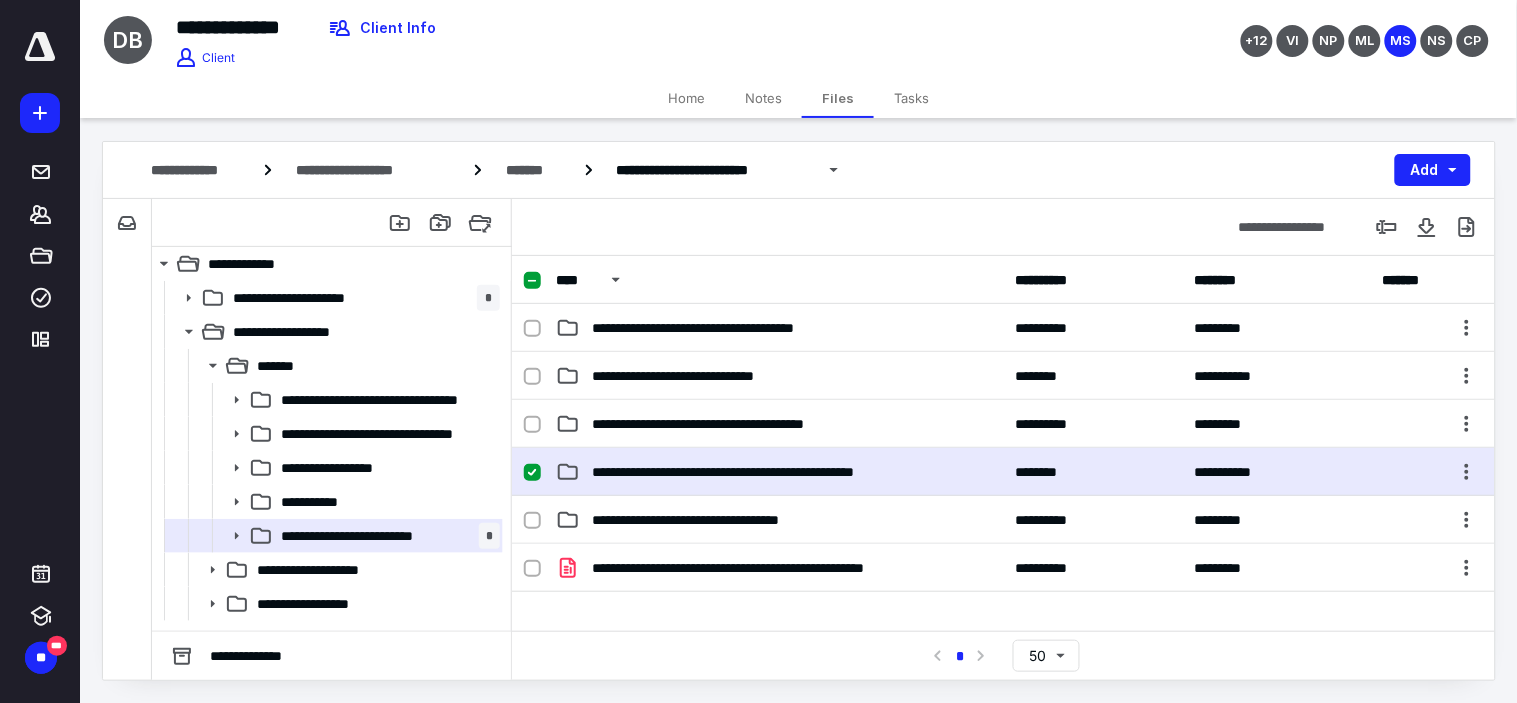click on "**********" at bounding box center (1003, 472) 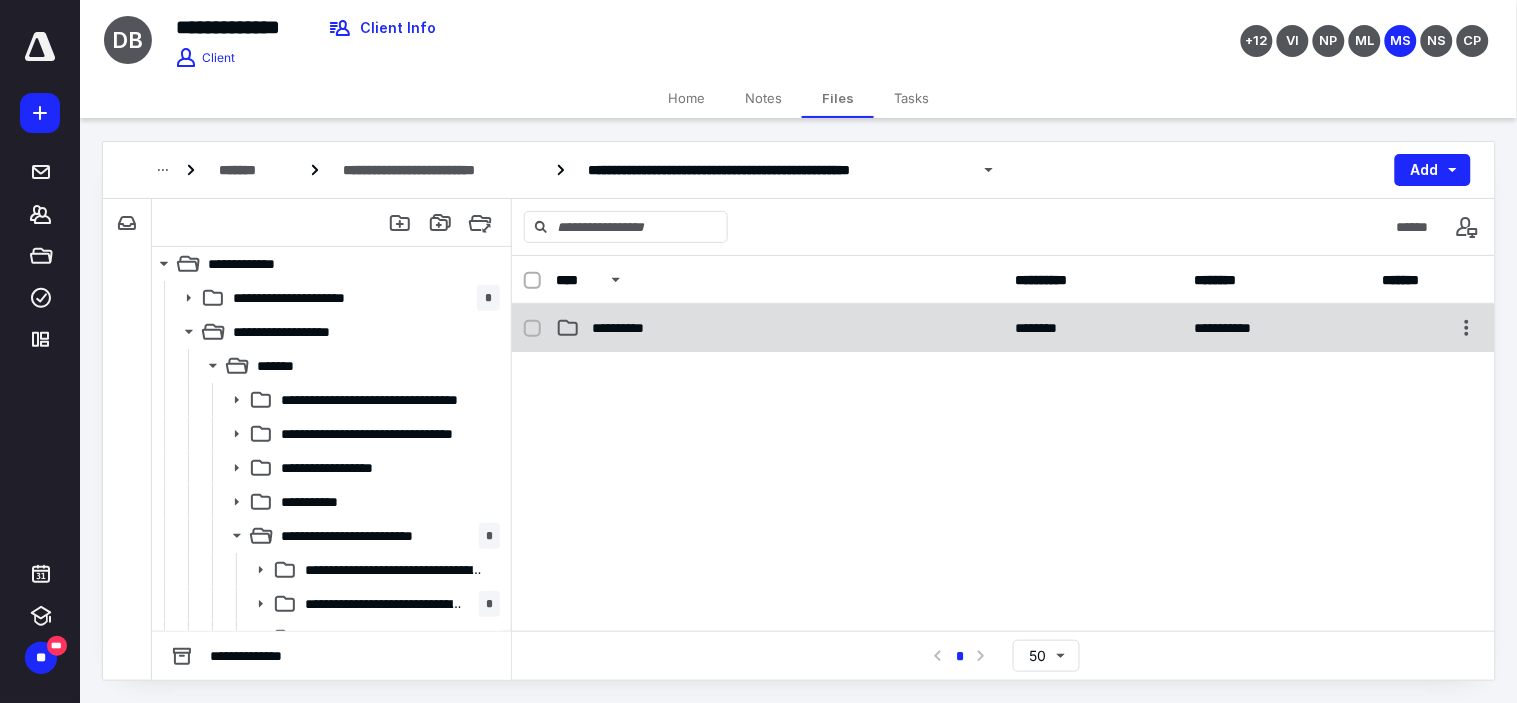click on "**********" at bounding box center (779, 328) 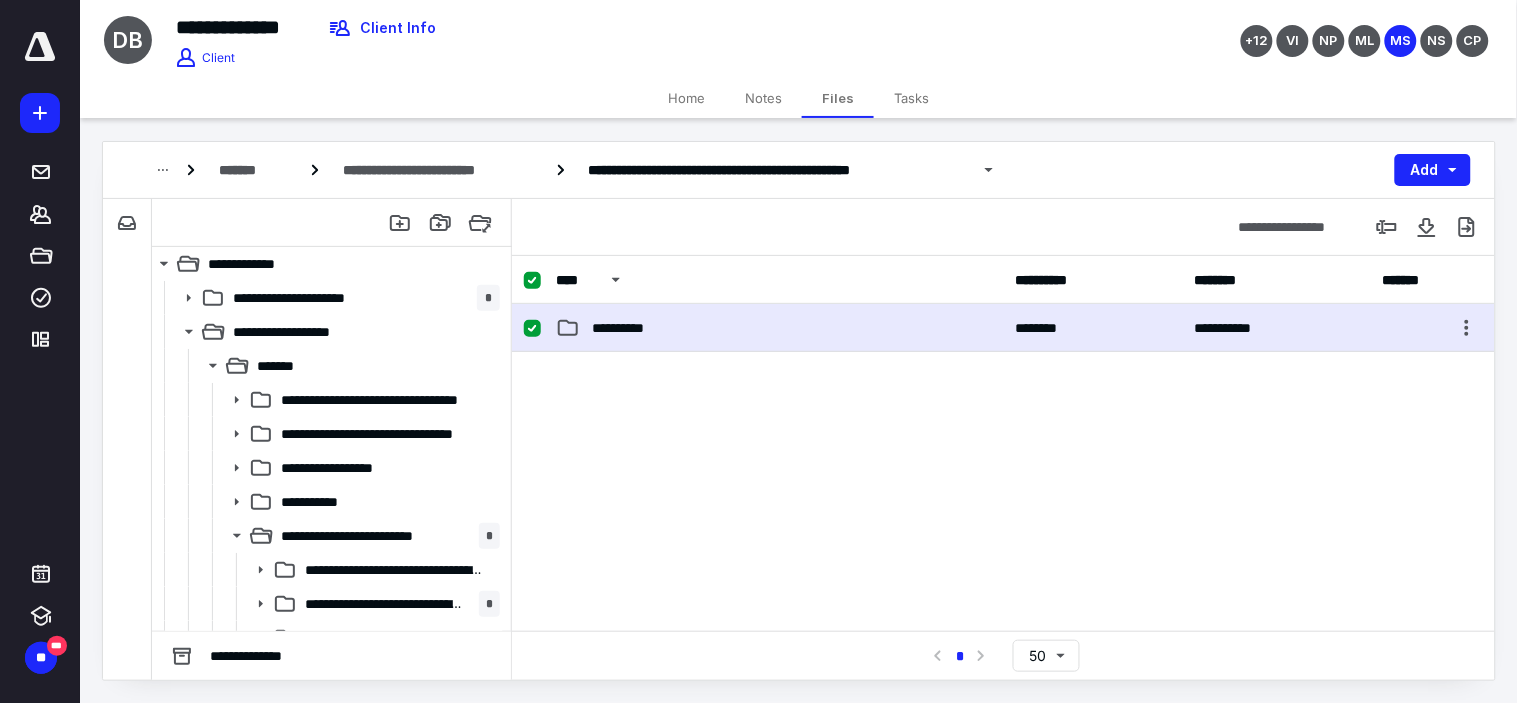 click on "**********" at bounding box center [779, 328] 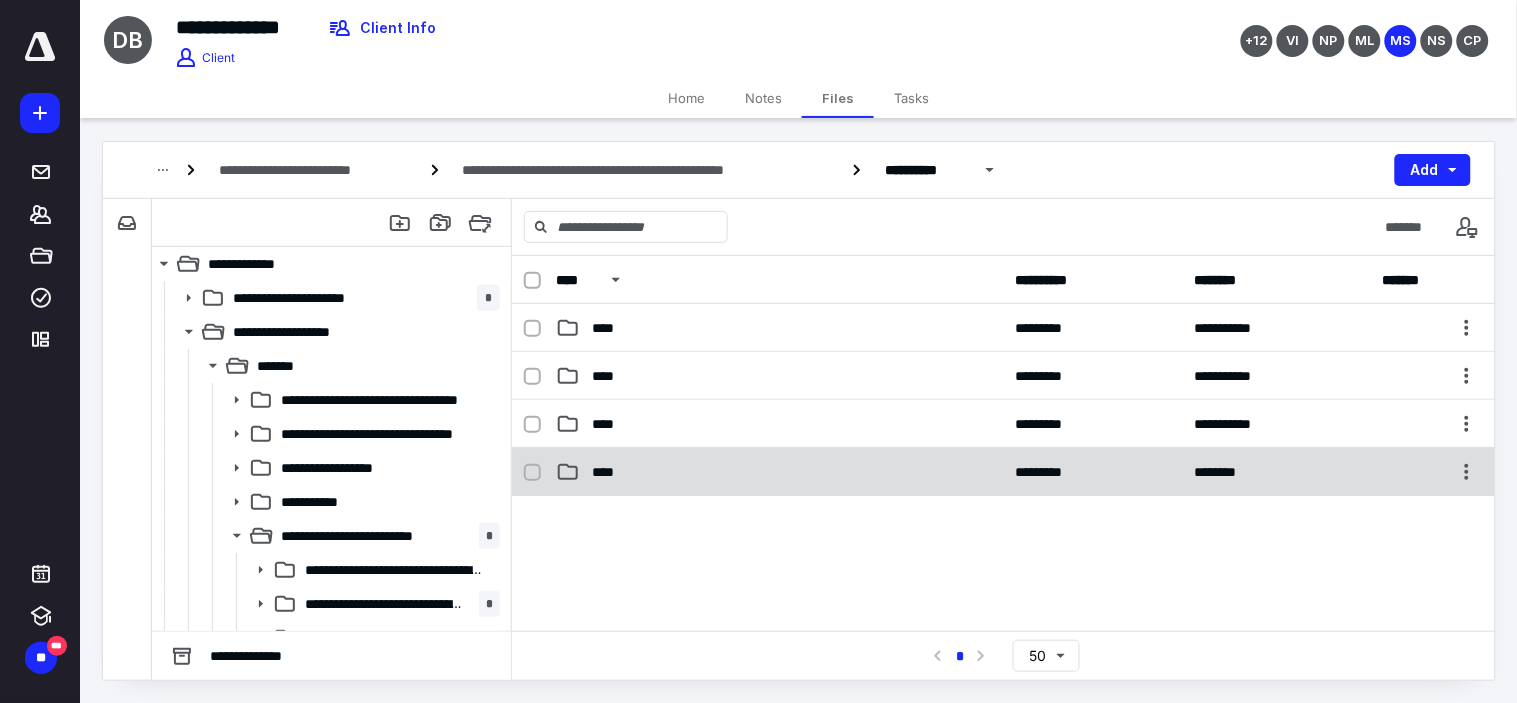 click on "****" at bounding box center [779, 472] 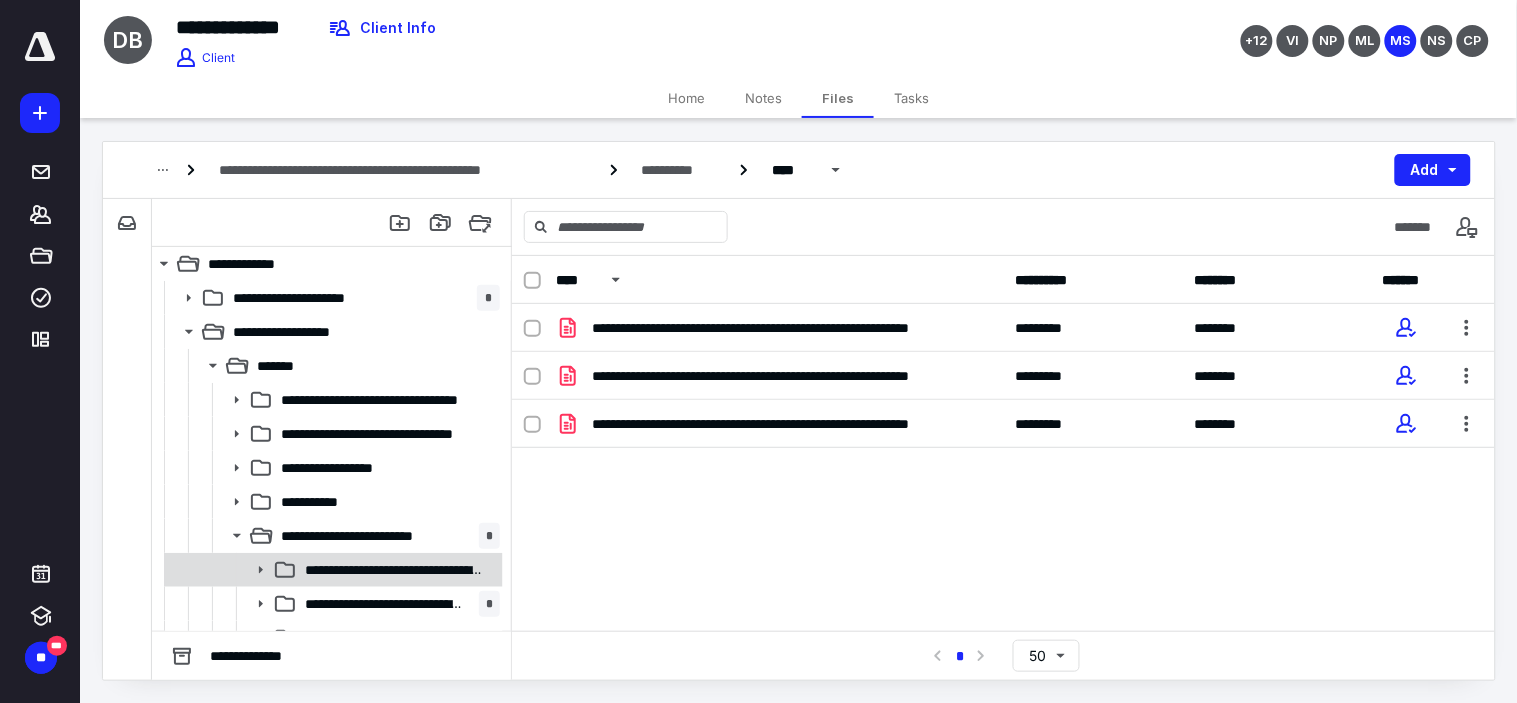 scroll, scrollTop: 111, scrollLeft: 0, axis: vertical 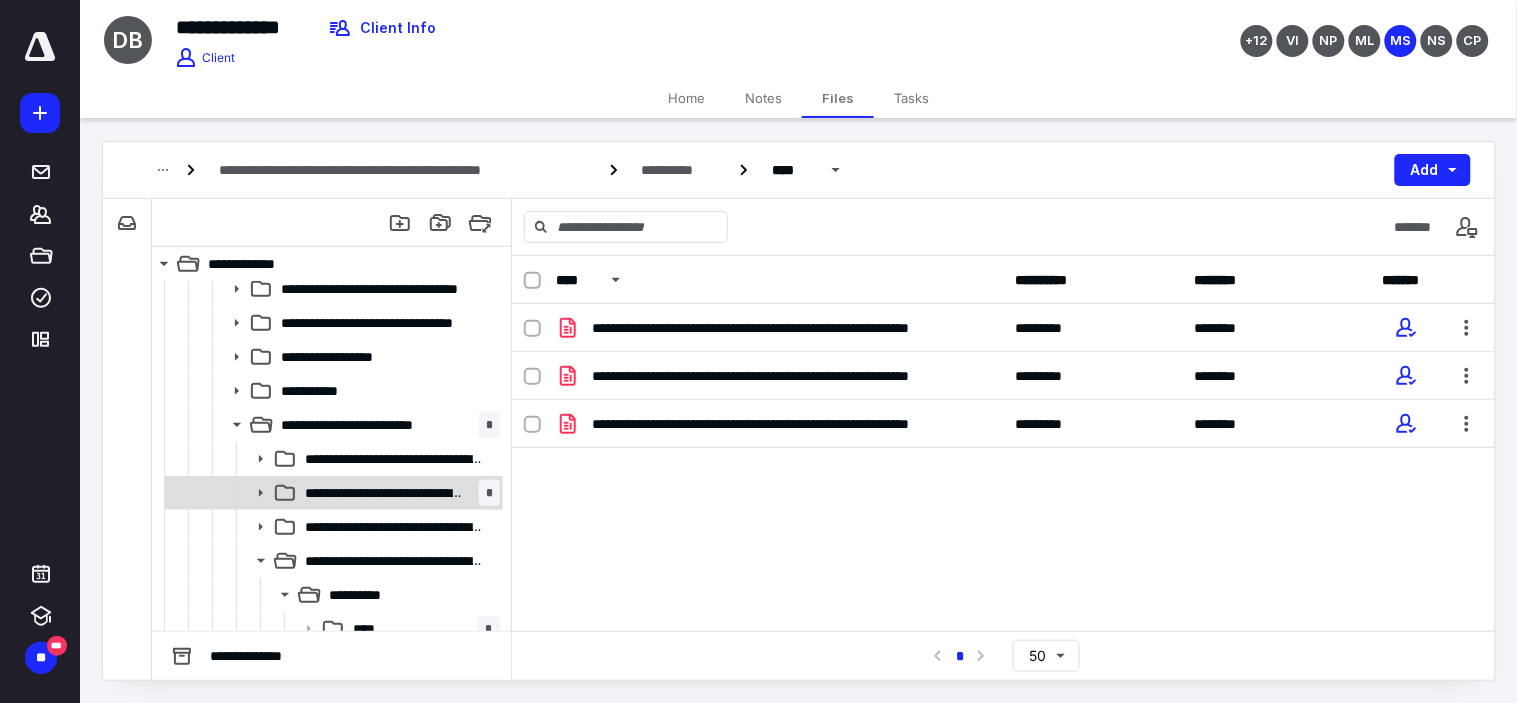 click 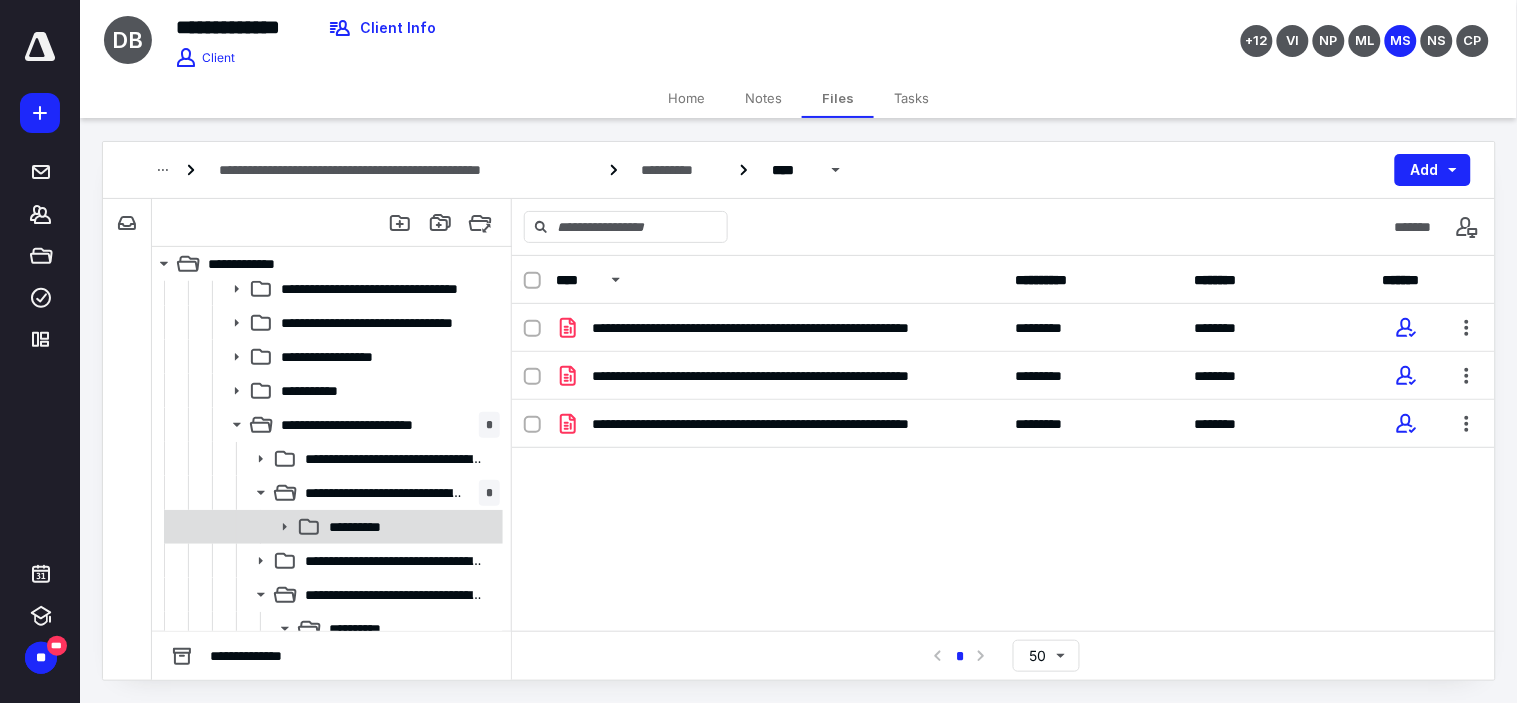 click 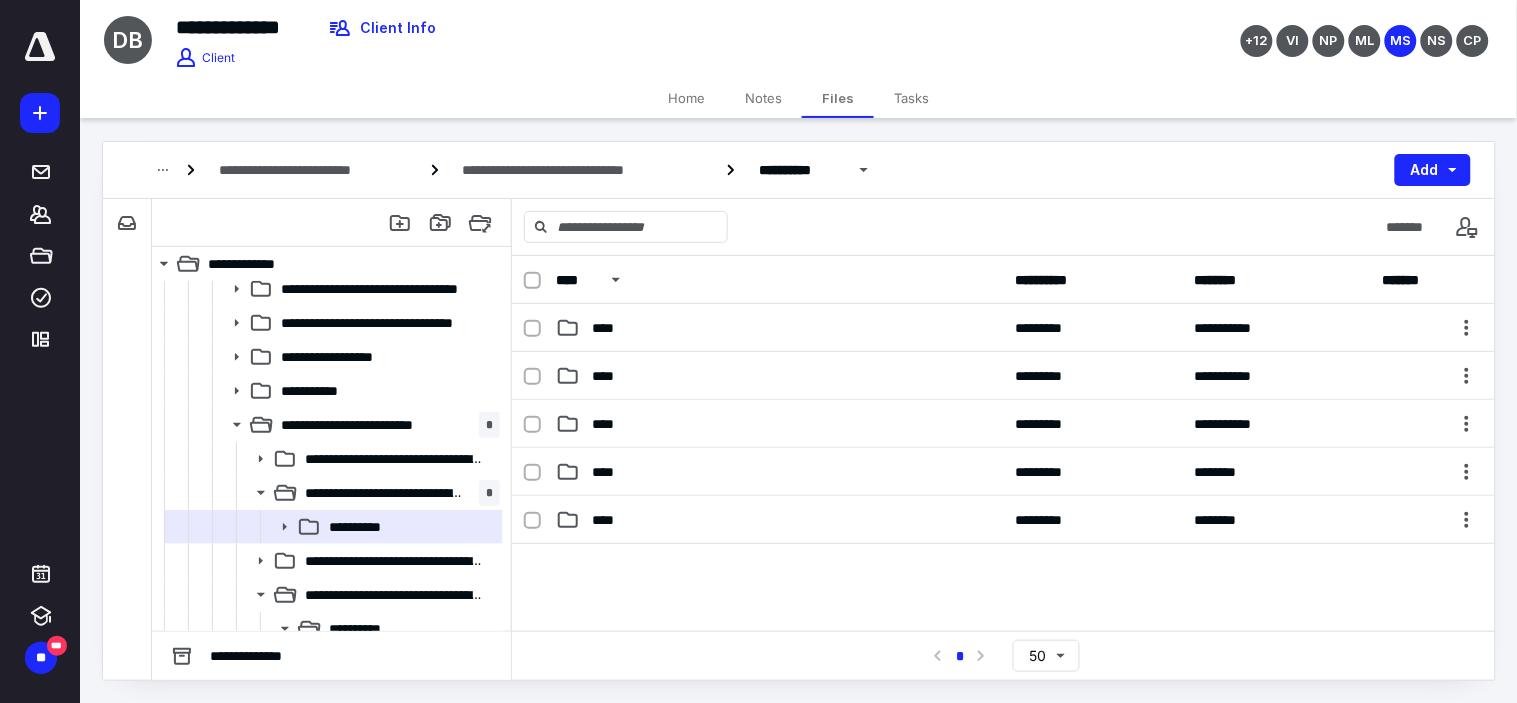 click on "****" at bounding box center [779, 520] 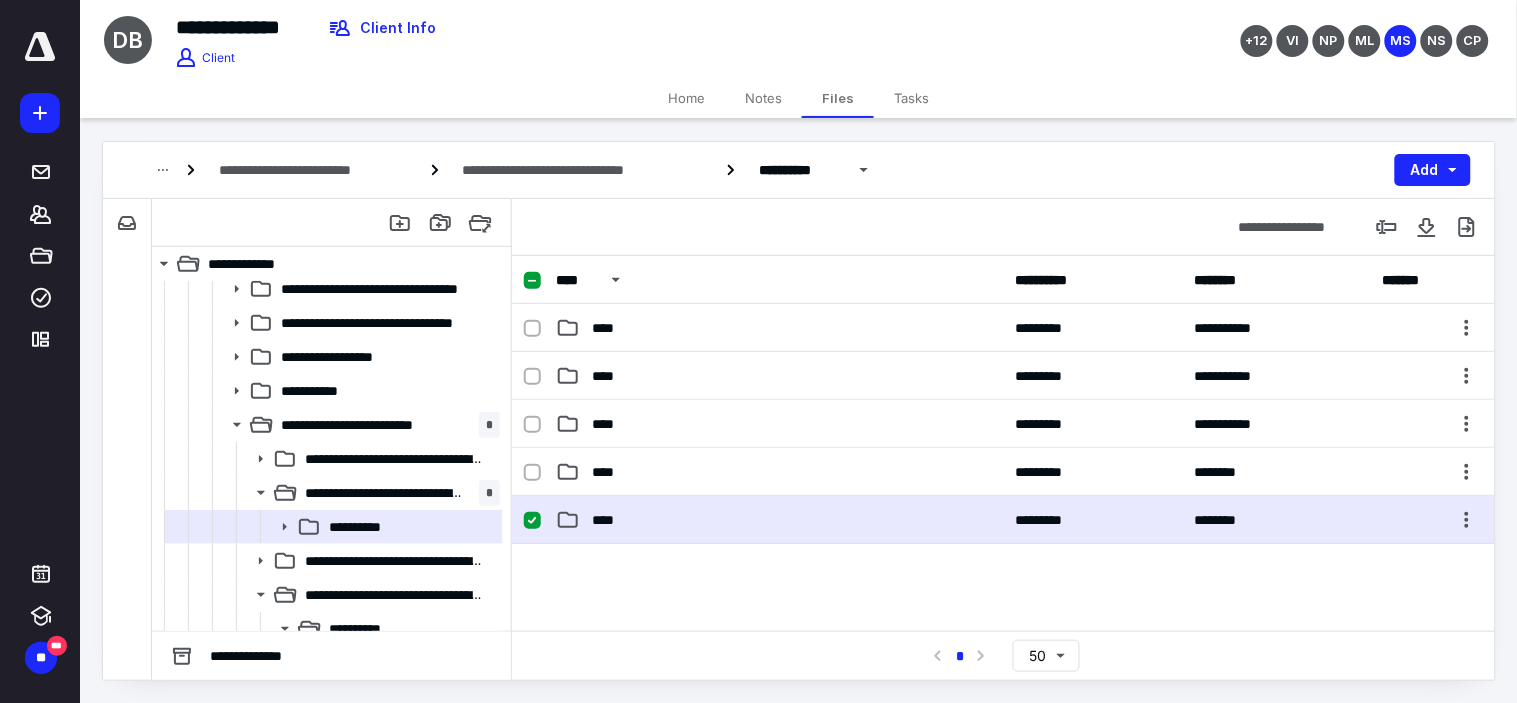 click on "****" at bounding box center [779, 520] 